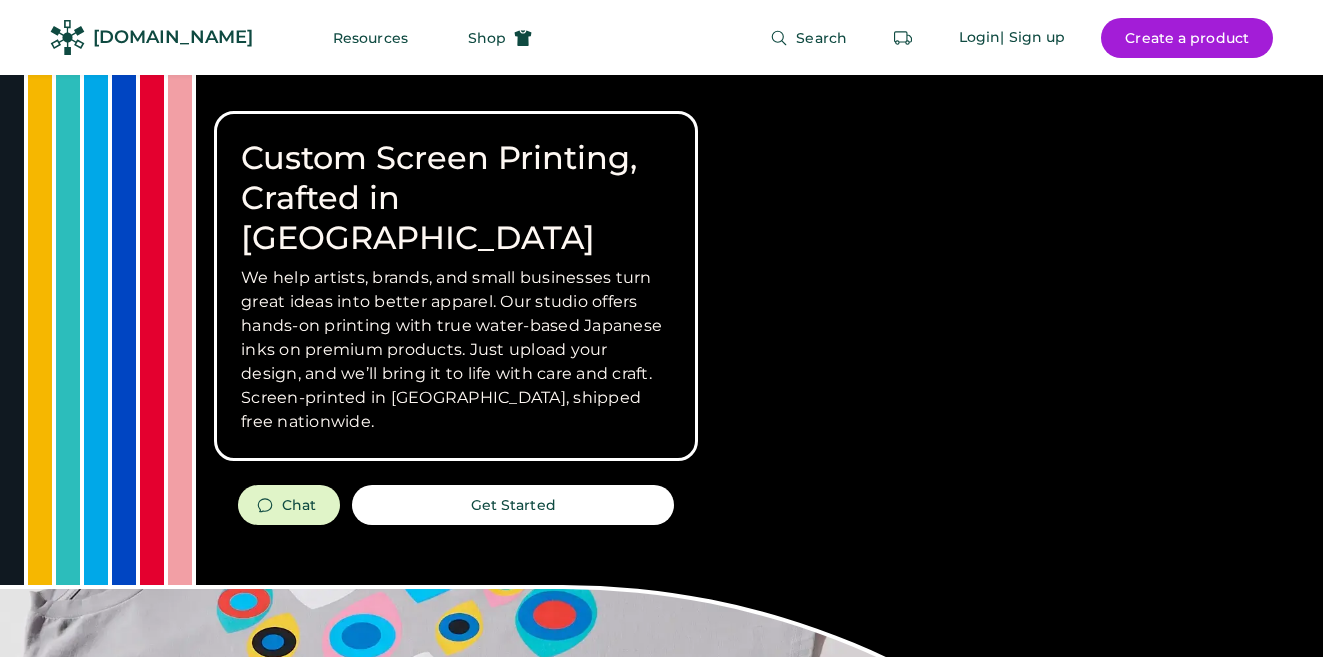 scroll, scrollTop: 0, scrollLeft: 0, axis: both 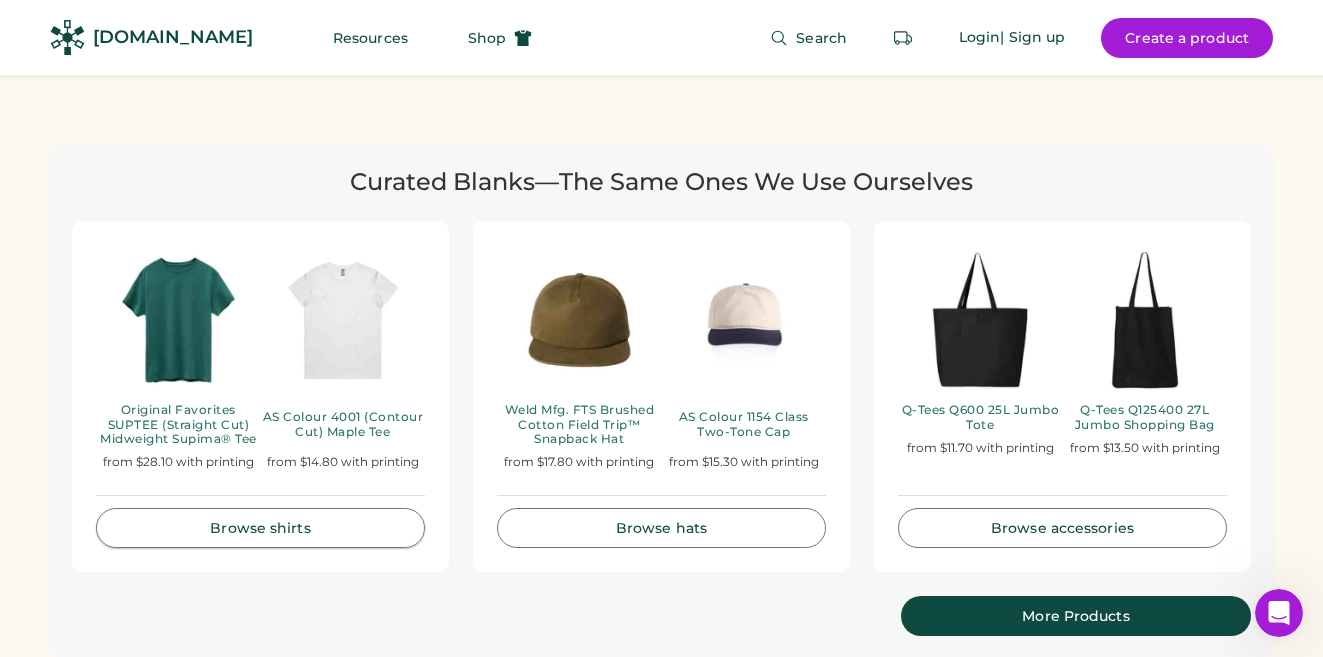 click on "Browse shirts" at bounding box center (260, 528) 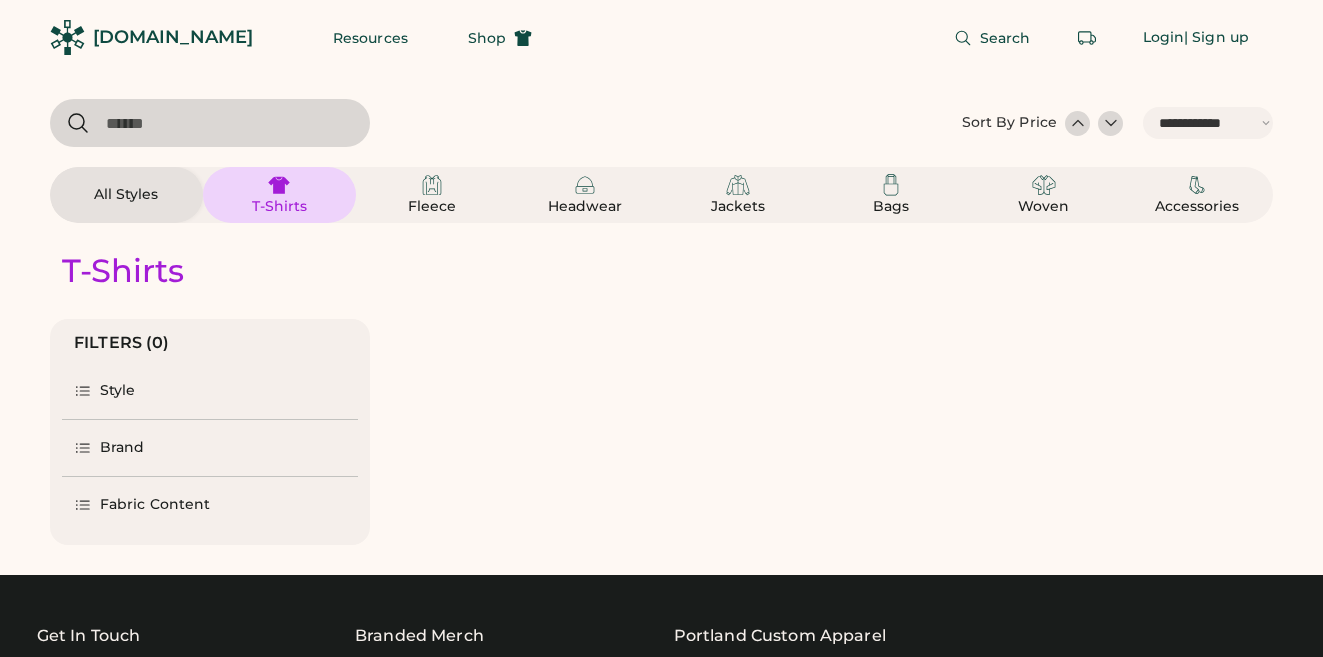 select on "*****" 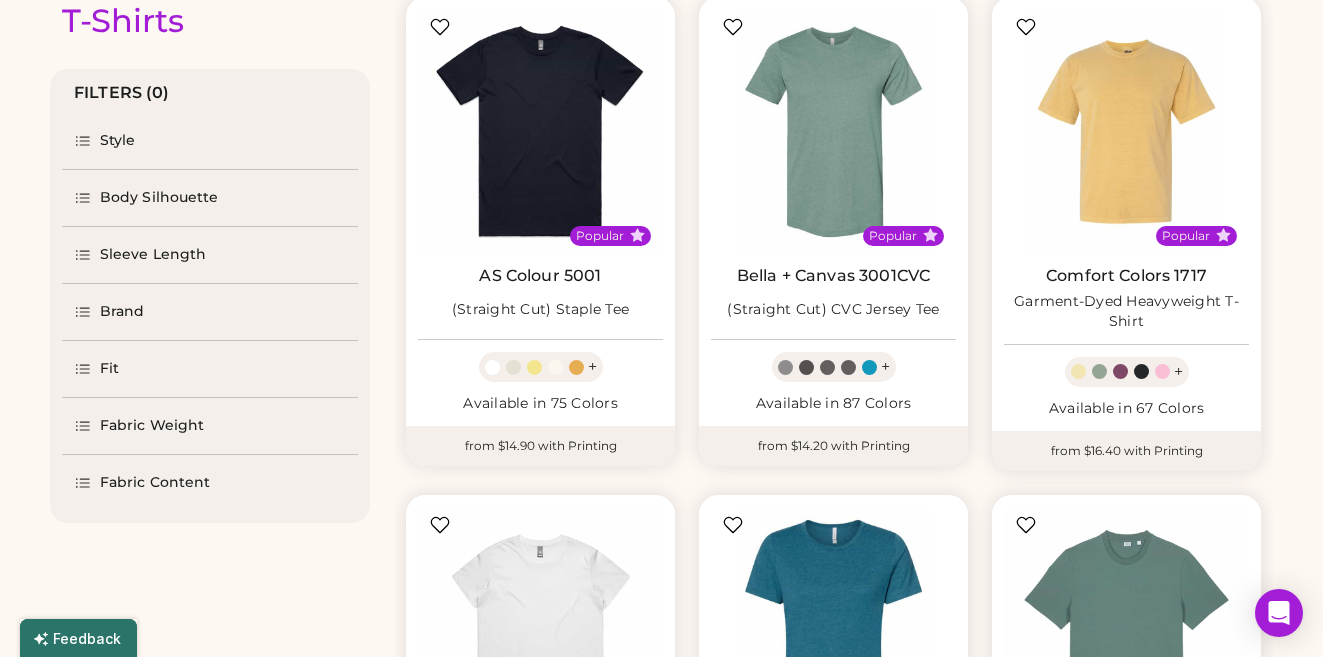 scroll, scrollTop: 258, scrollLeft: 0, axis: vertical 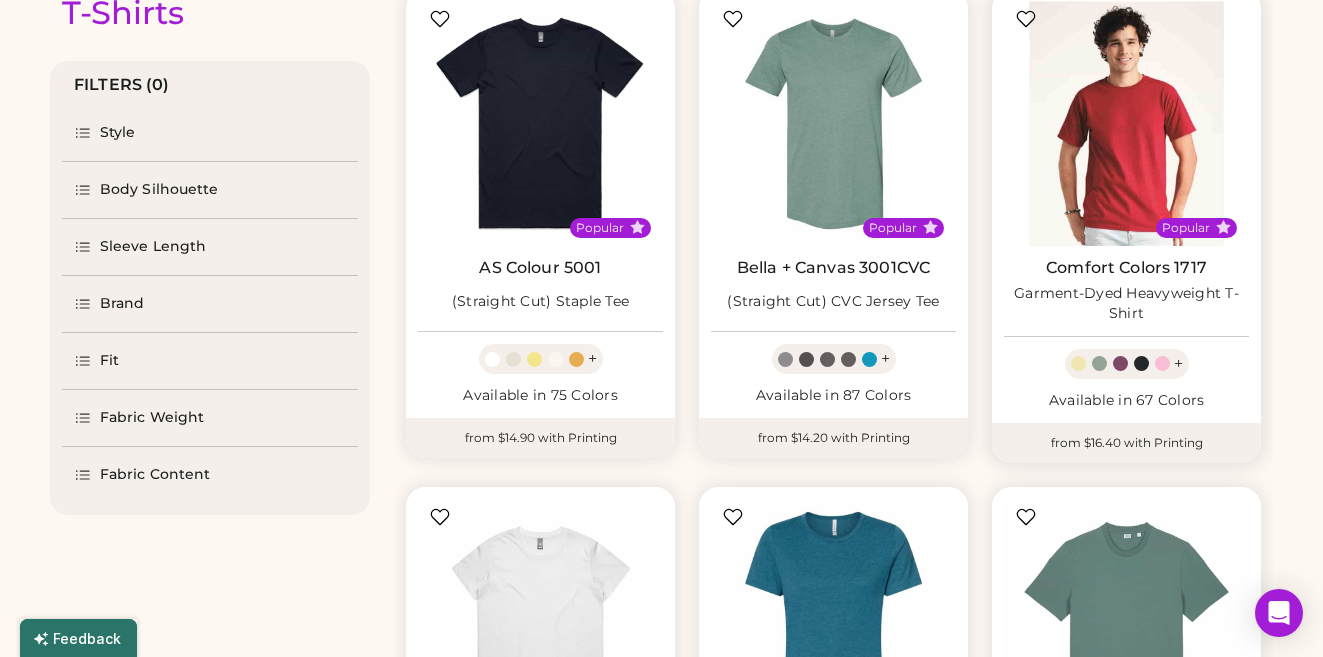 click at bounding box center [1126, 123] 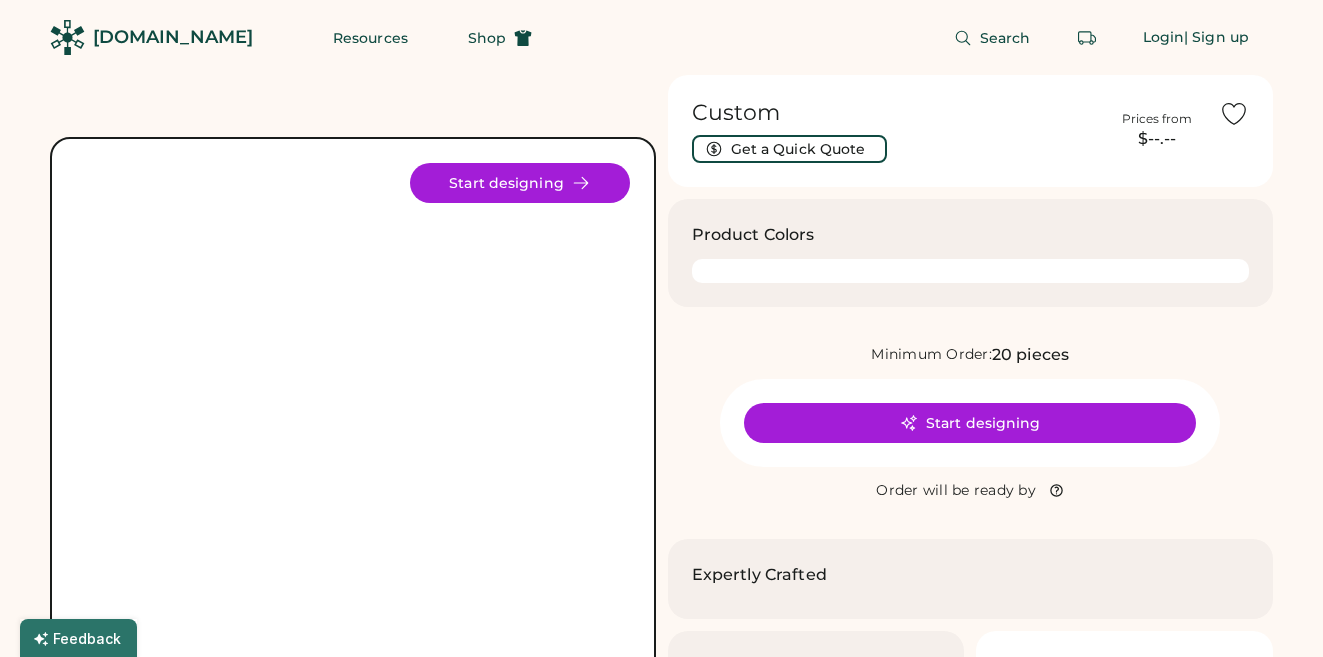 scroll, scrollTop: 0, scrollLeft: 0, axis: both 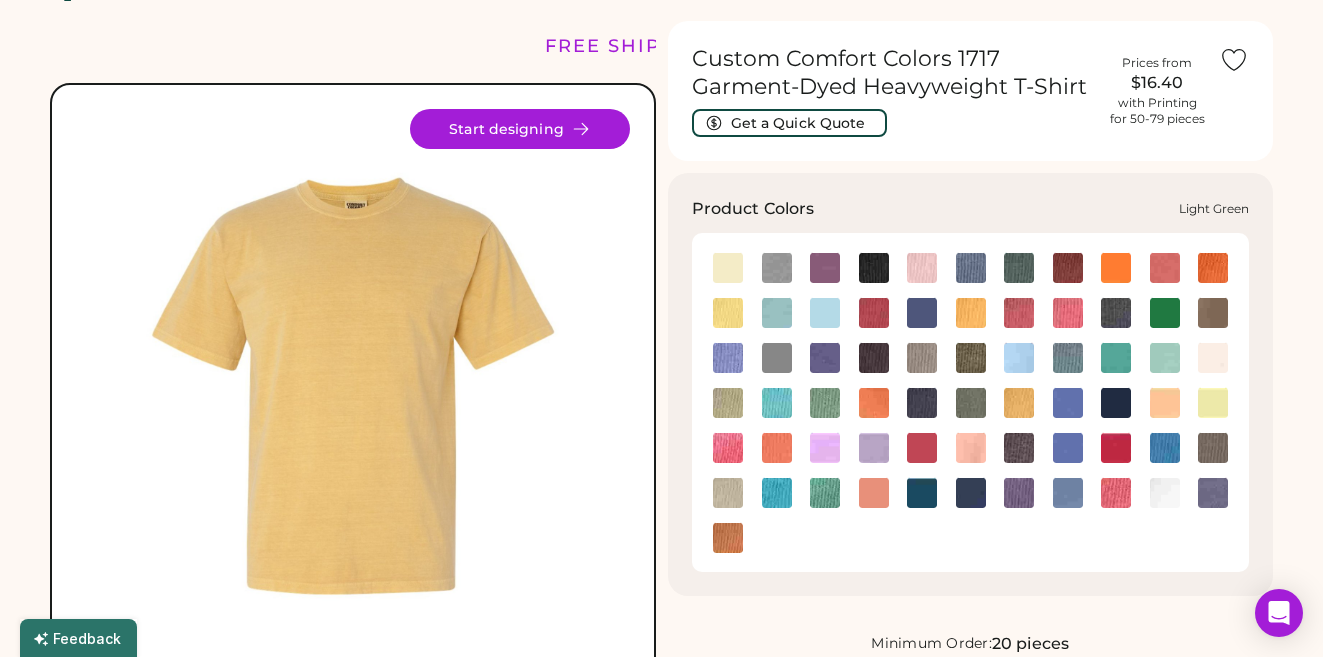 click 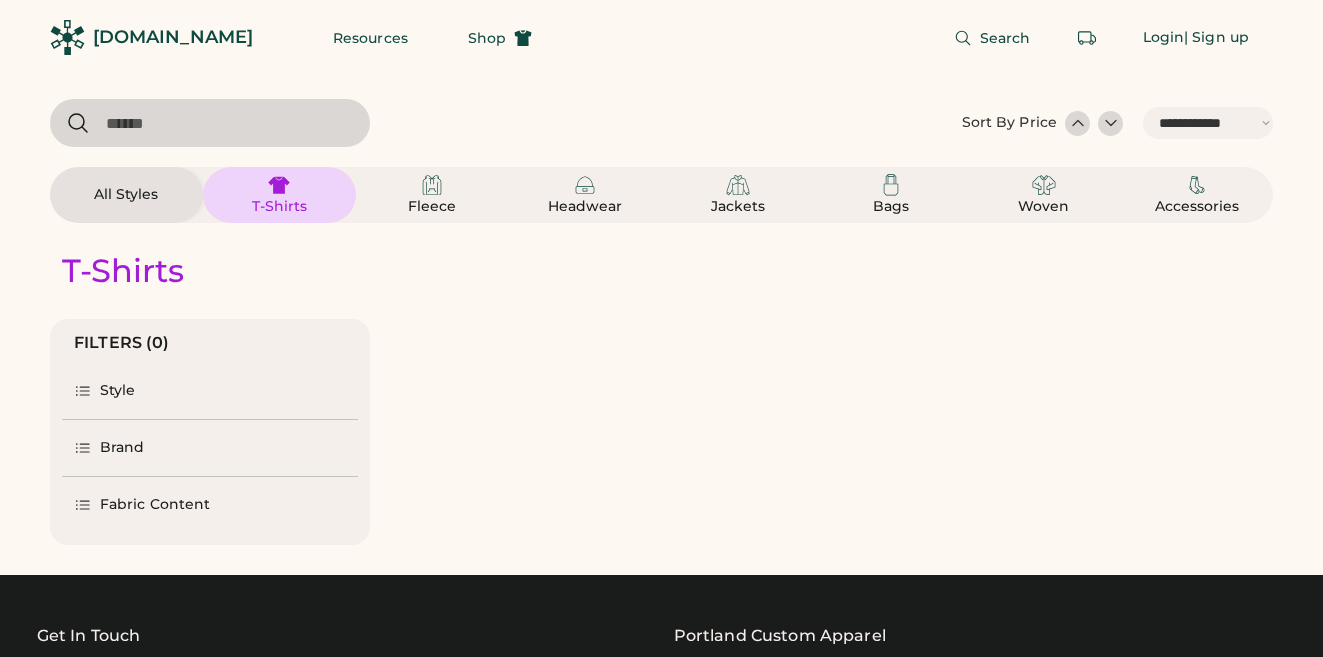 select on "*****" 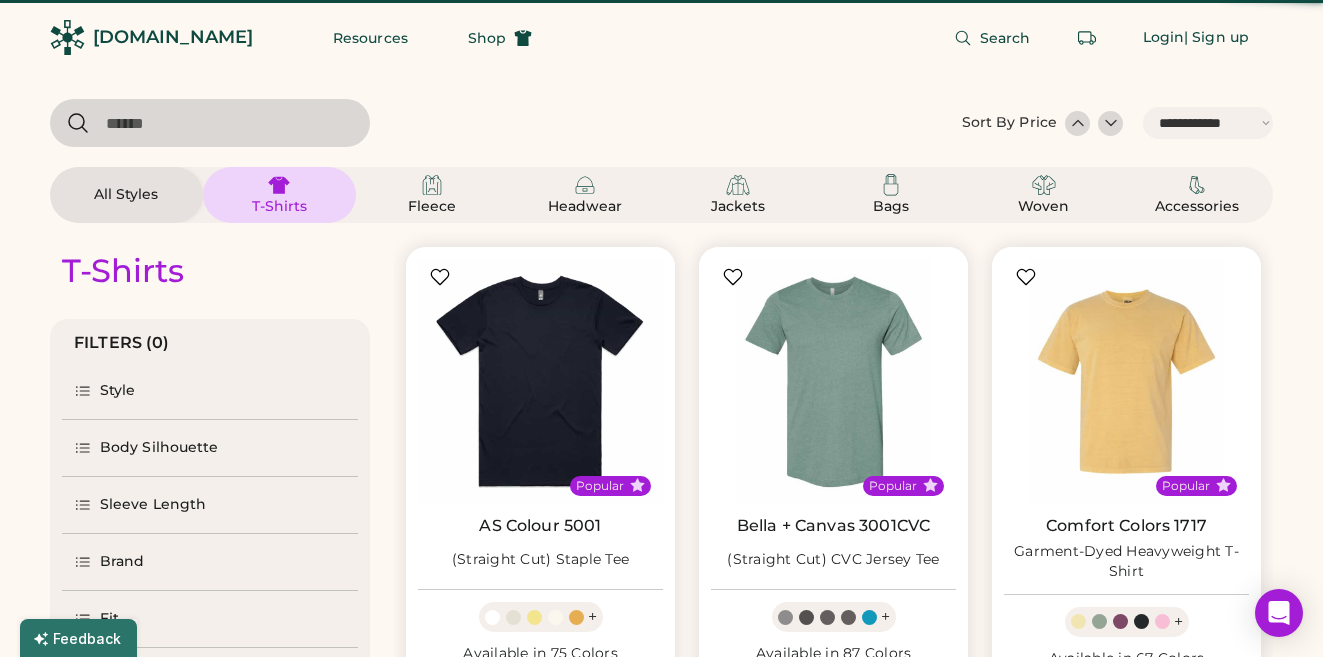 scroll, scrollTop: 257, scrollLeft: 0, axis: vertical 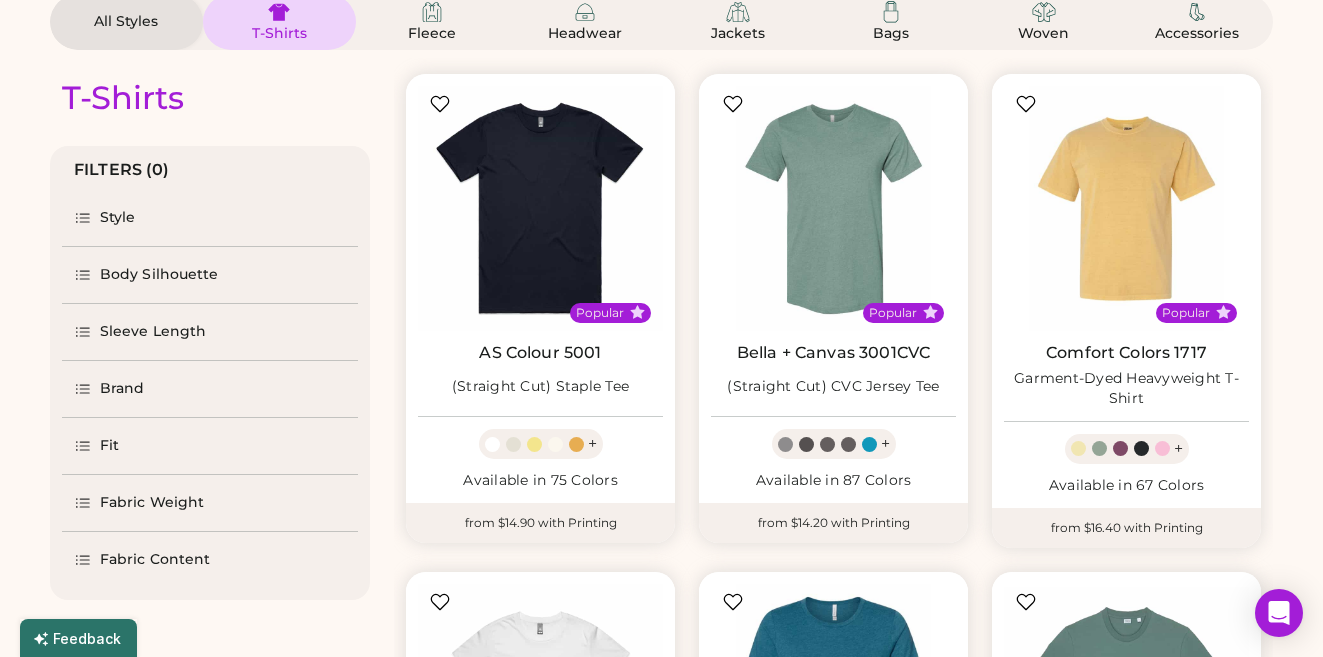 click on "Style" at bounding box center [210, 218] 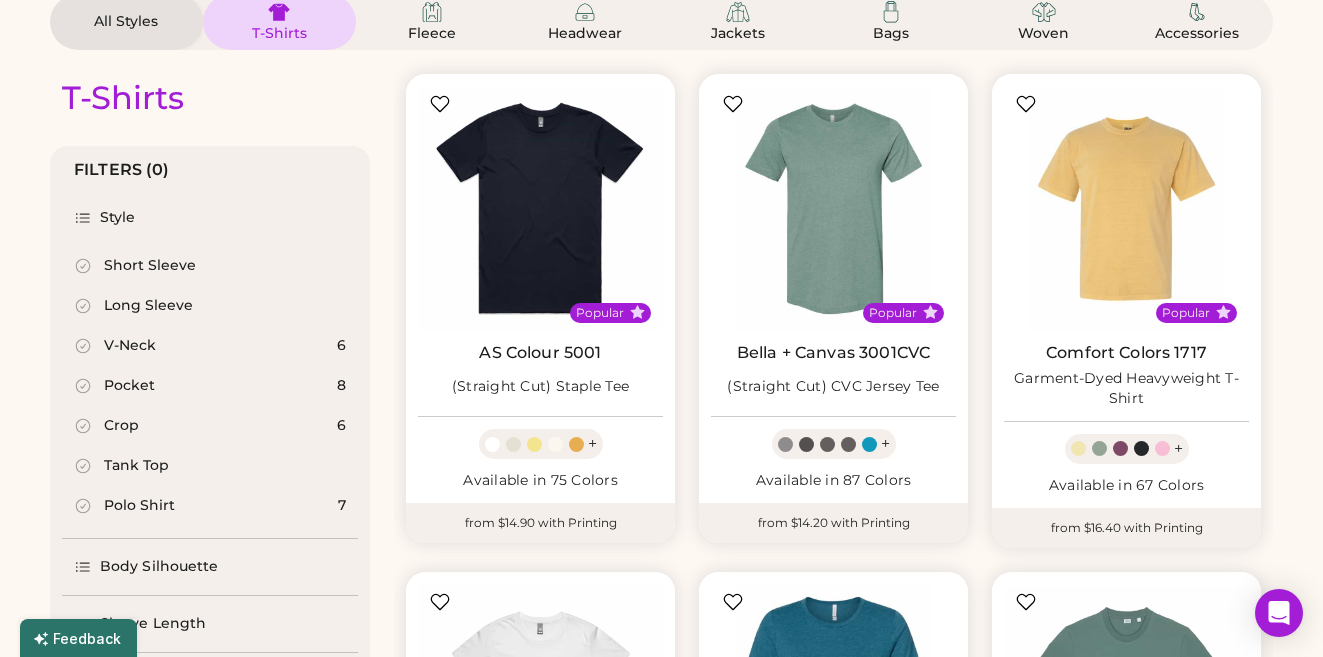 click on "Crop" at bounding box center (121, 426) 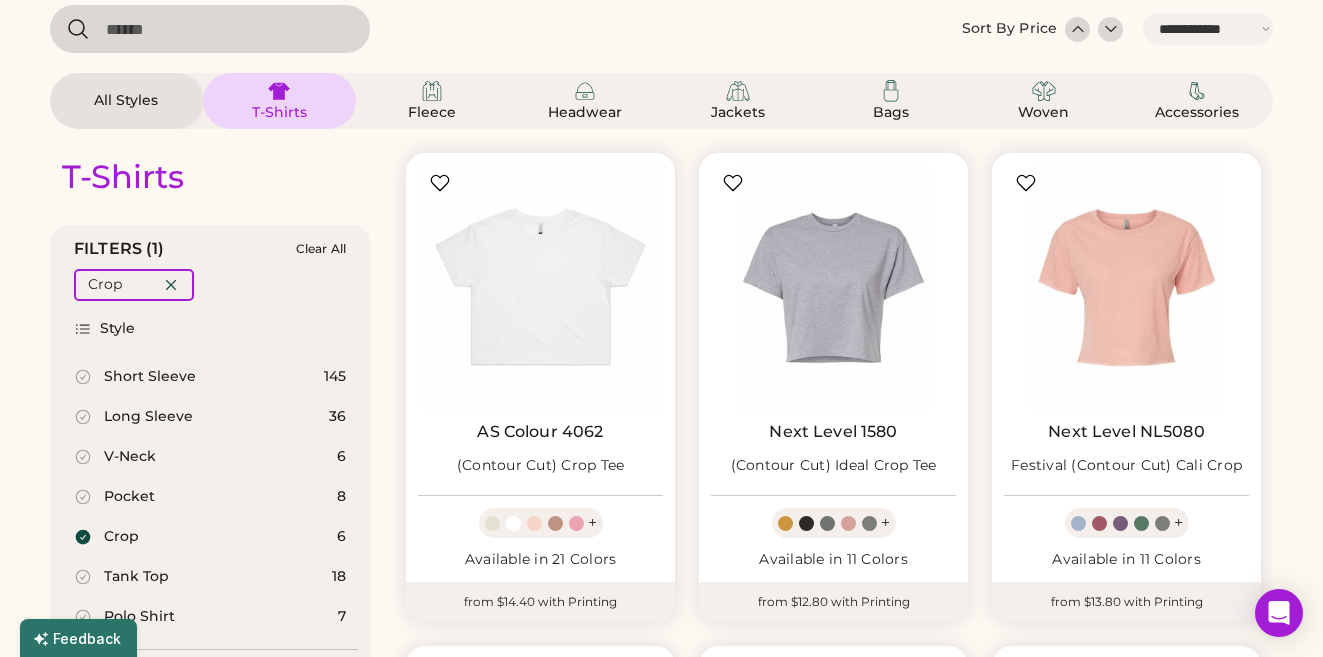 scroll, scrollTop: 85, scrollLeft: 0, axis: vertical 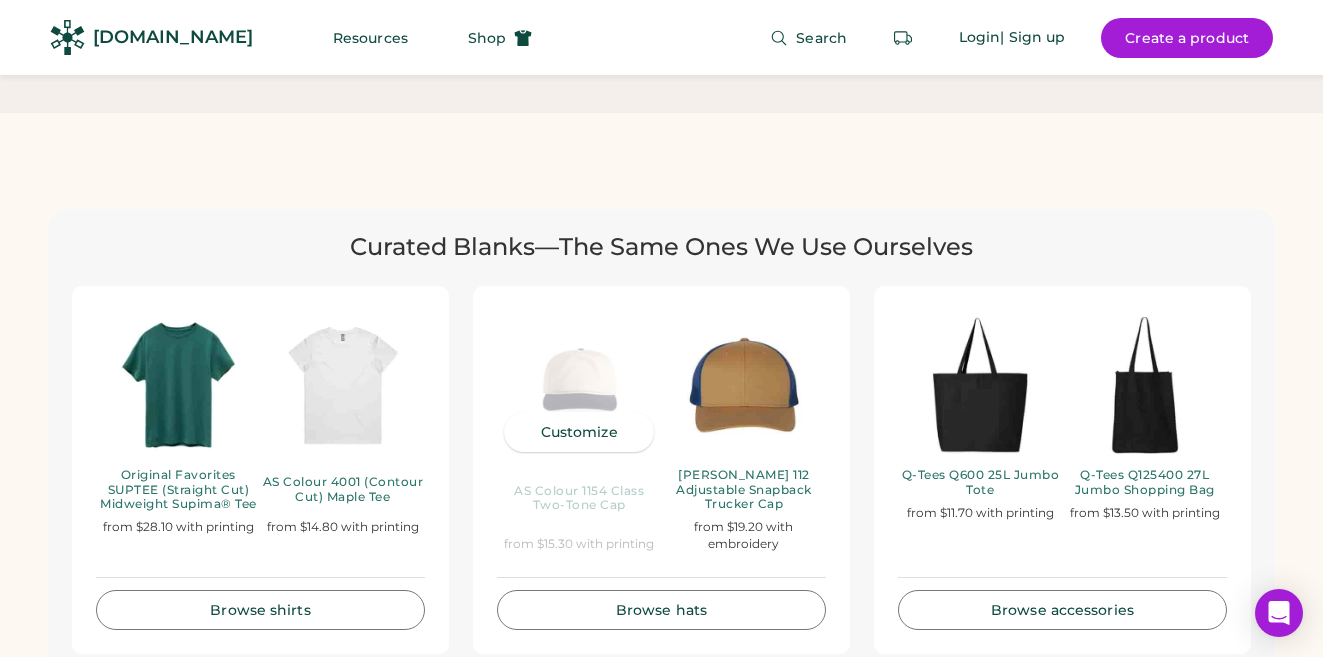 click 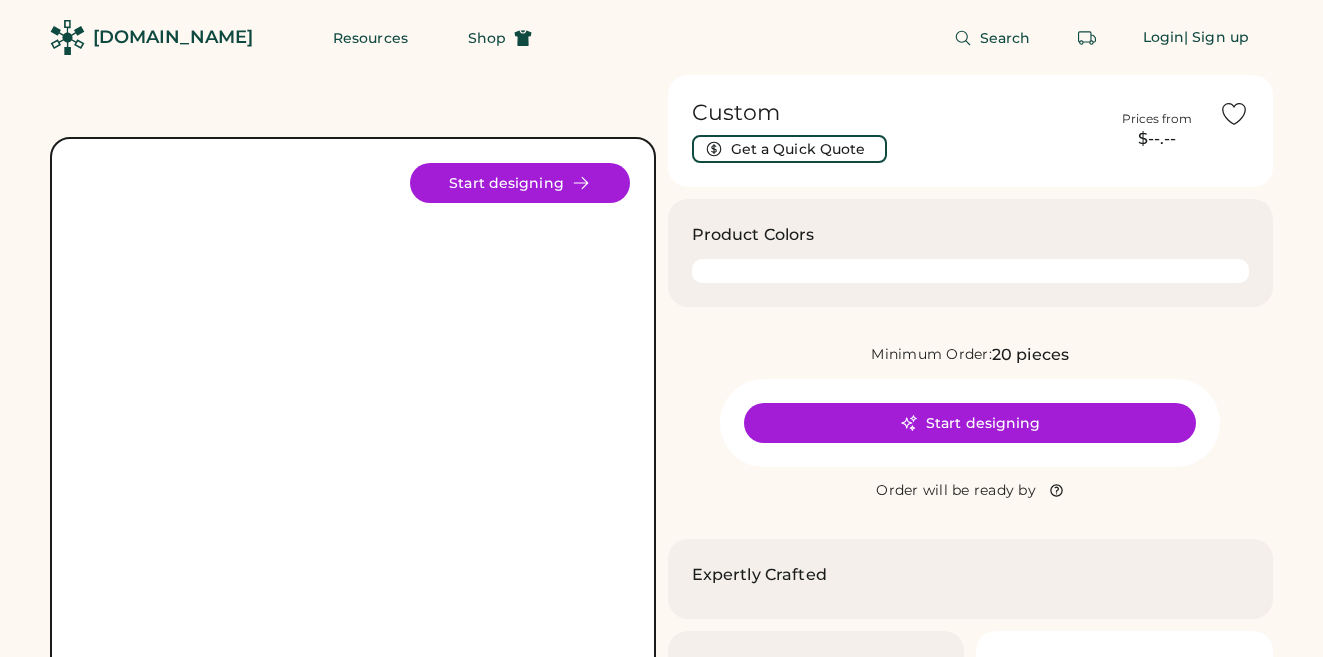 scroll, scrollTop: 0, scrollLeft: 0, axis: both 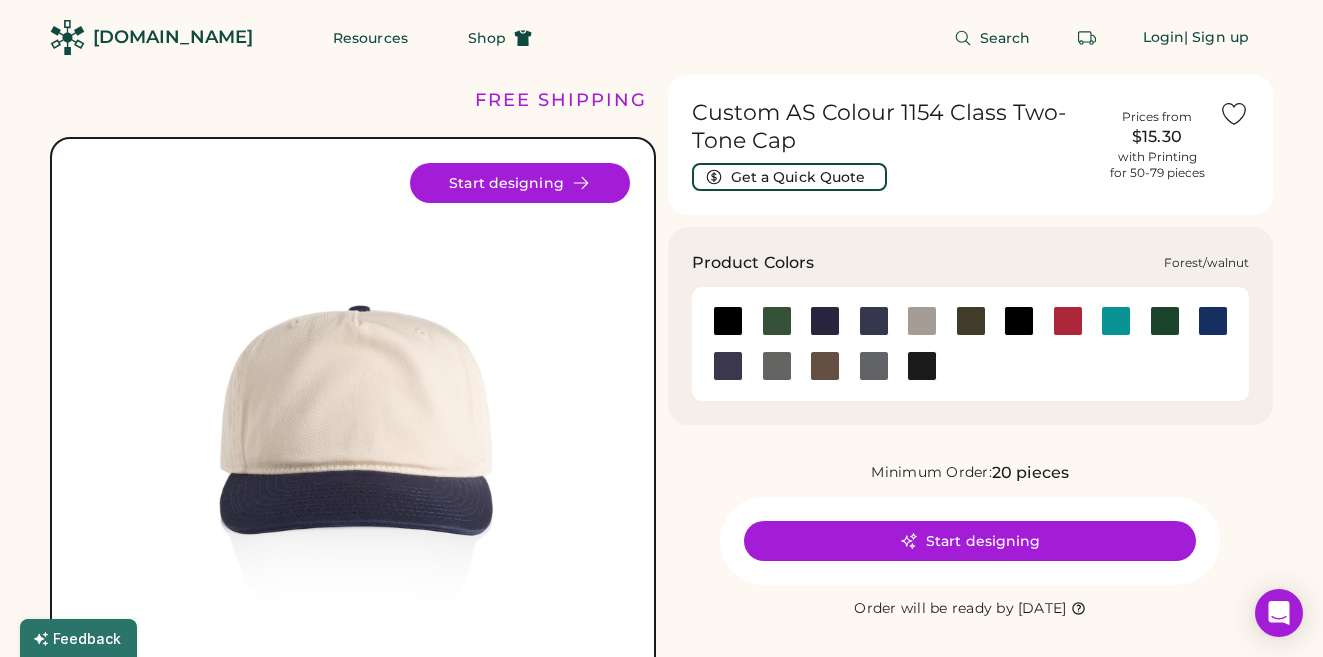 click at bounding box center (777, 321) 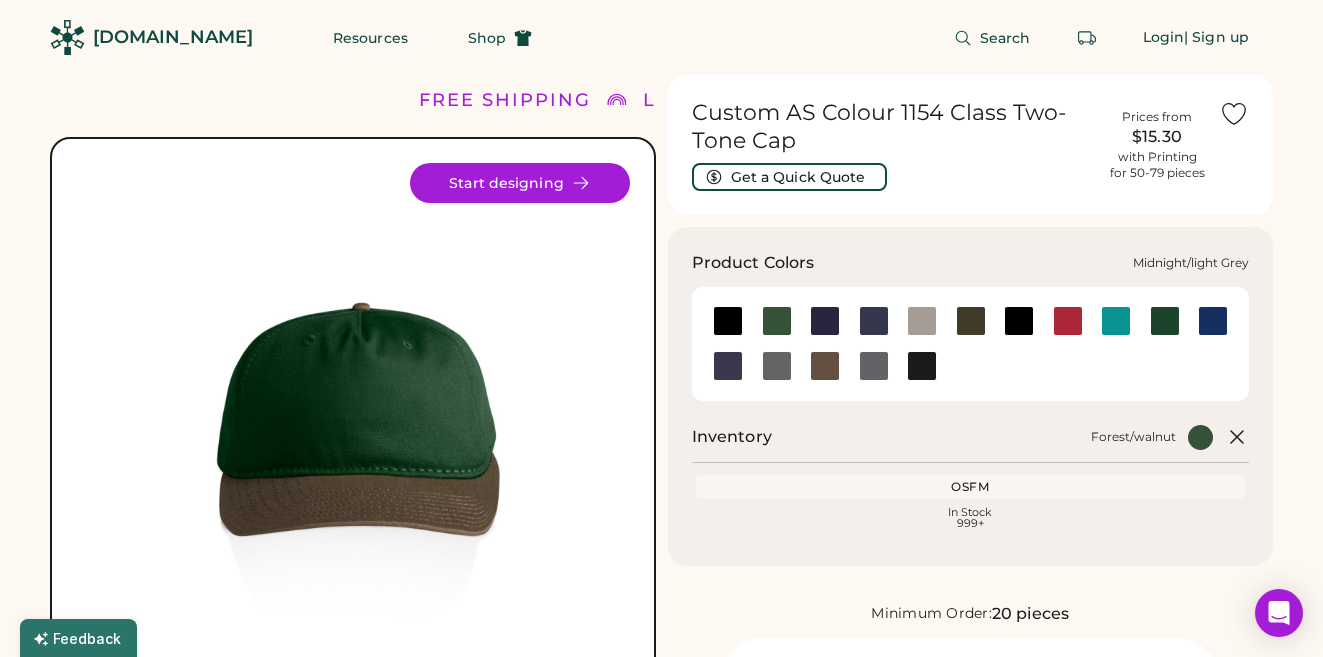 click at bounding box center (922, 321) 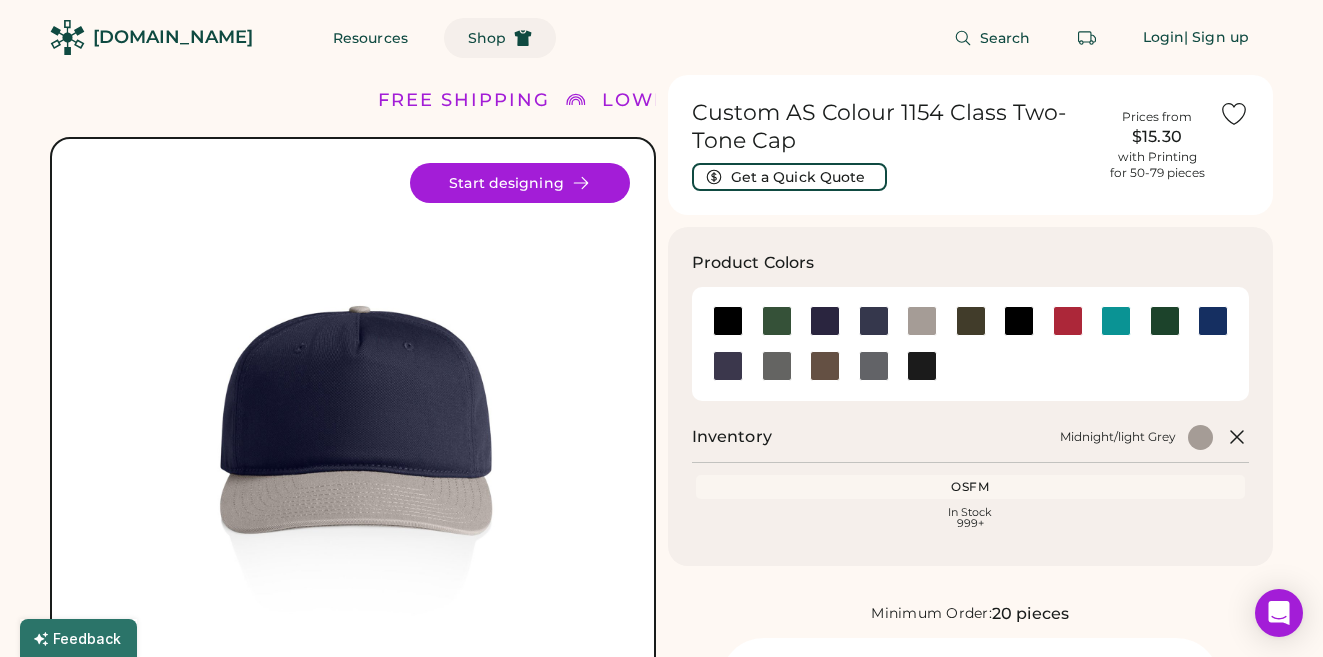click on "Shop" at bounding box center (487, 38) 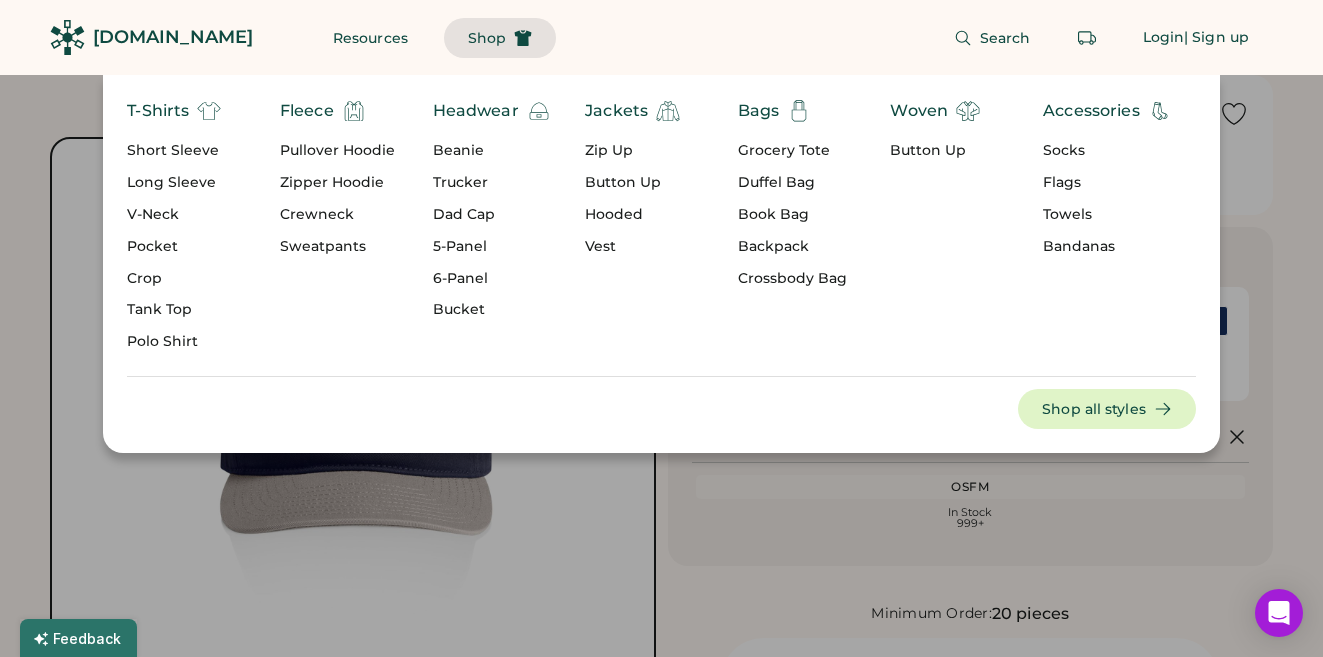 click on "Crop" at bounding box center (174, 279) 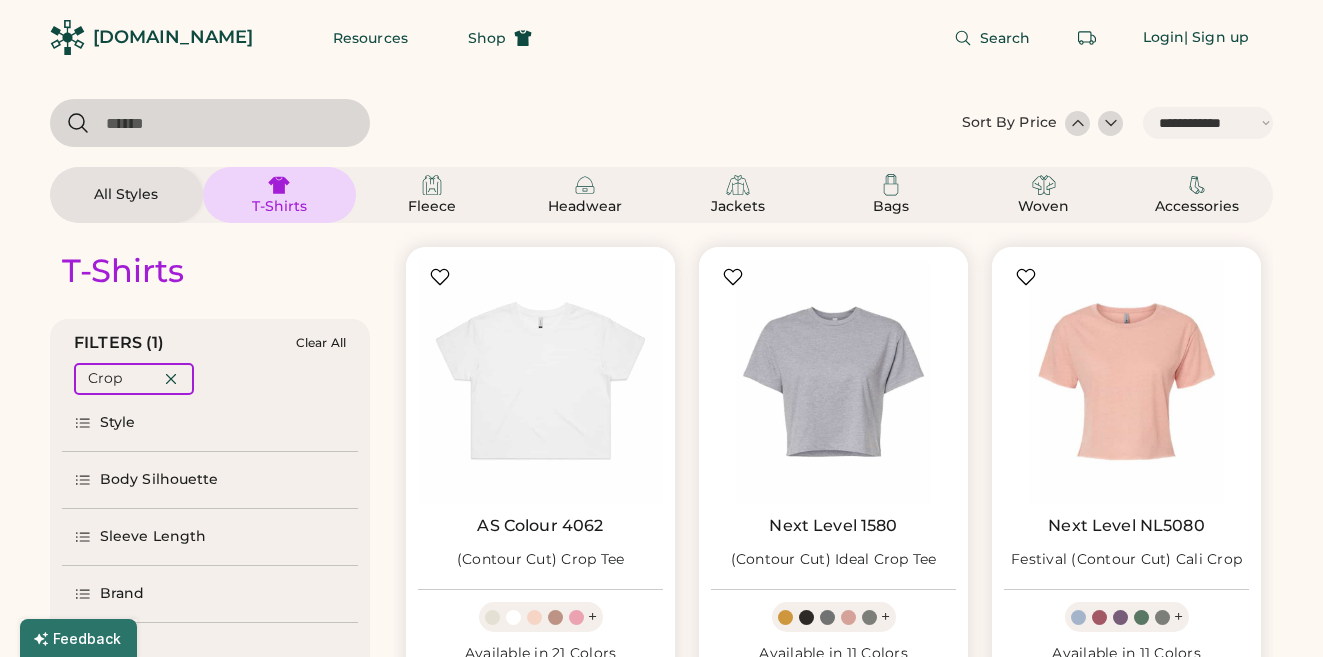 select on "*****" 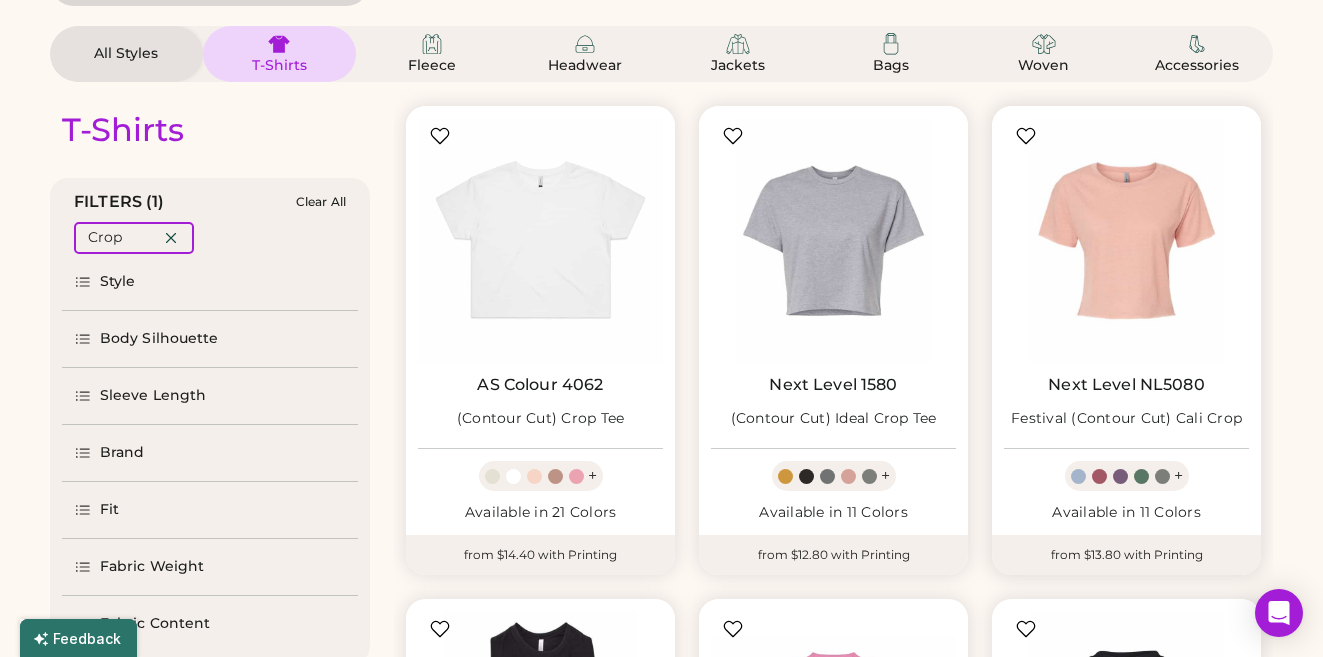 scroll, scrollTop: 108, scrollLeft: 0, axis: vertical 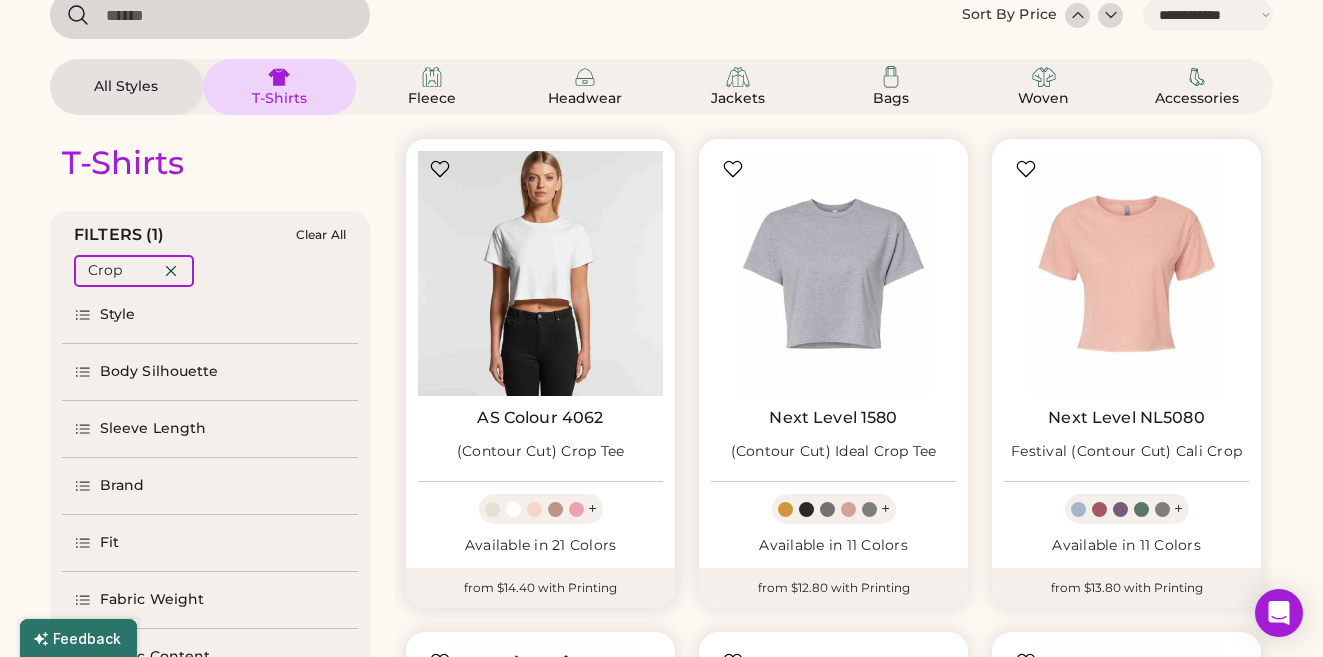 click at bounding box center (540, 273) 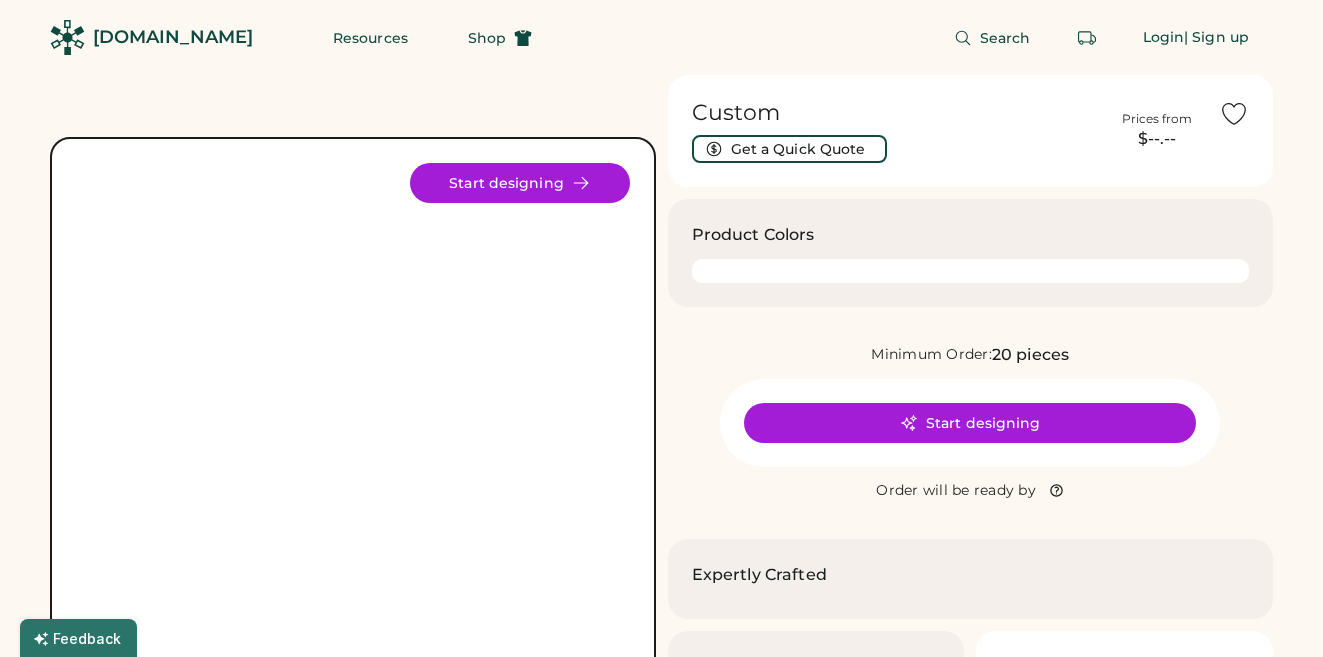 scroll, scrollTop: 0, scrollLeft: 0, axis: both 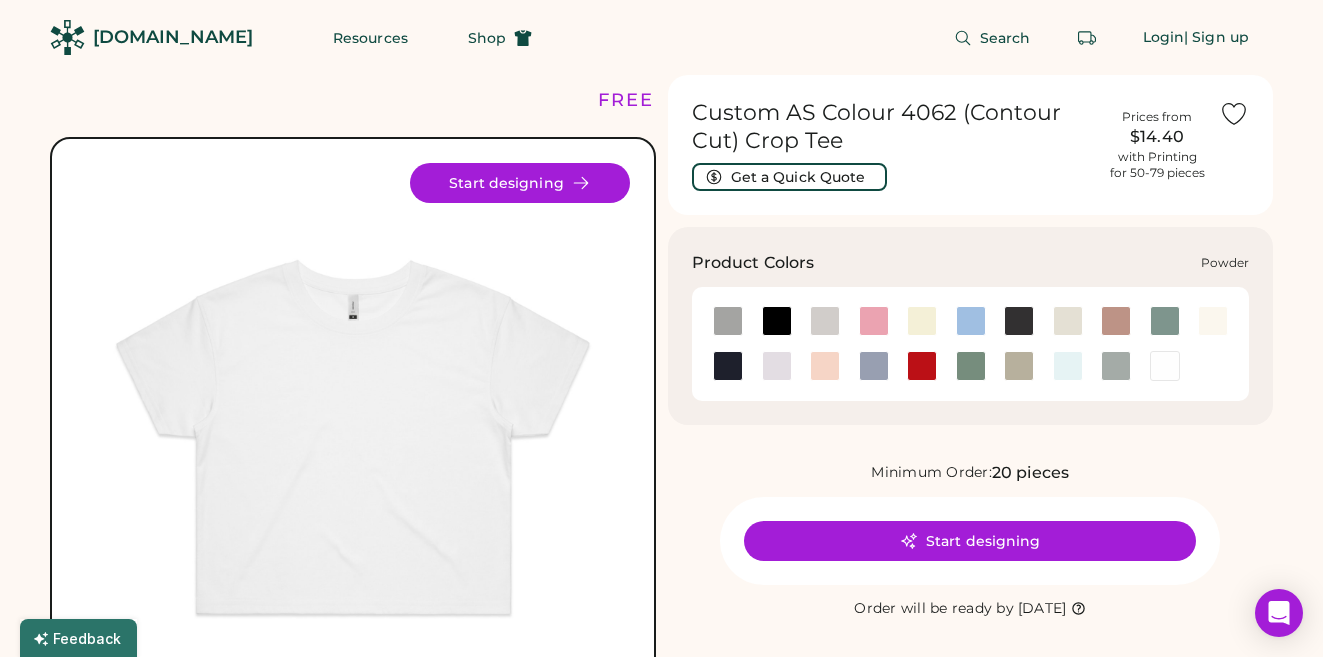 click at bounding box center (874, 366) 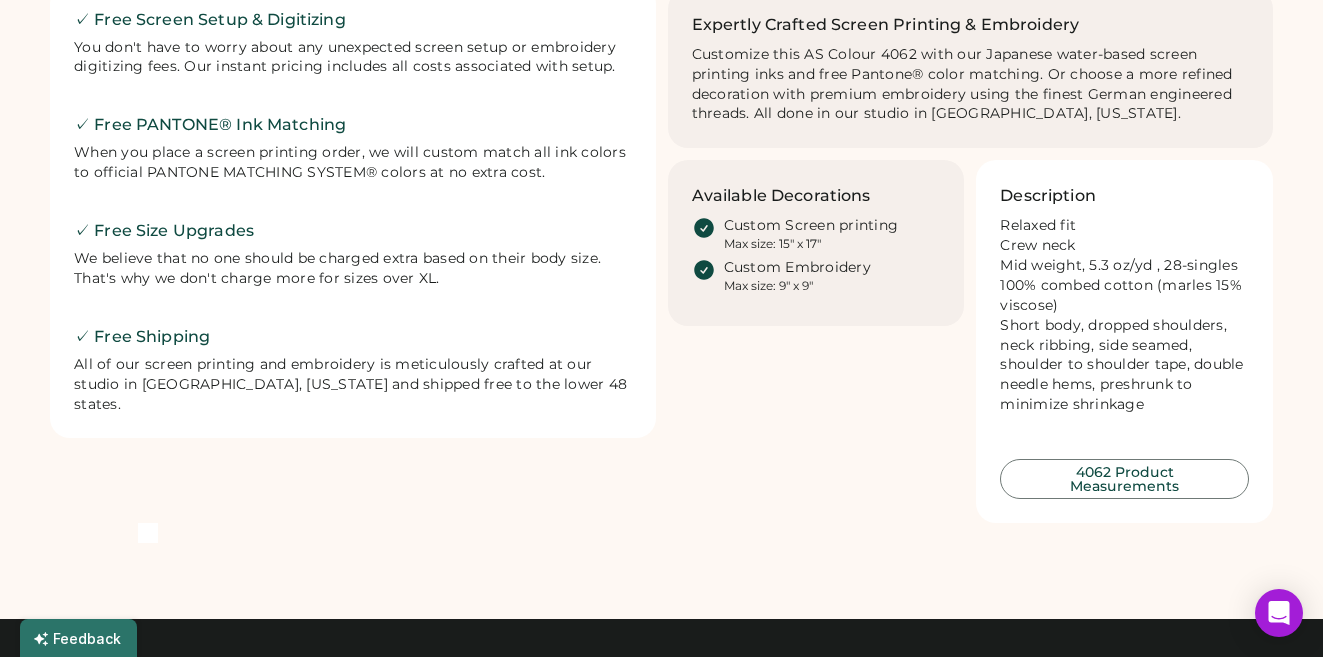 scroll, scrollTop: 0, scrollLeft: 0, axis: both 